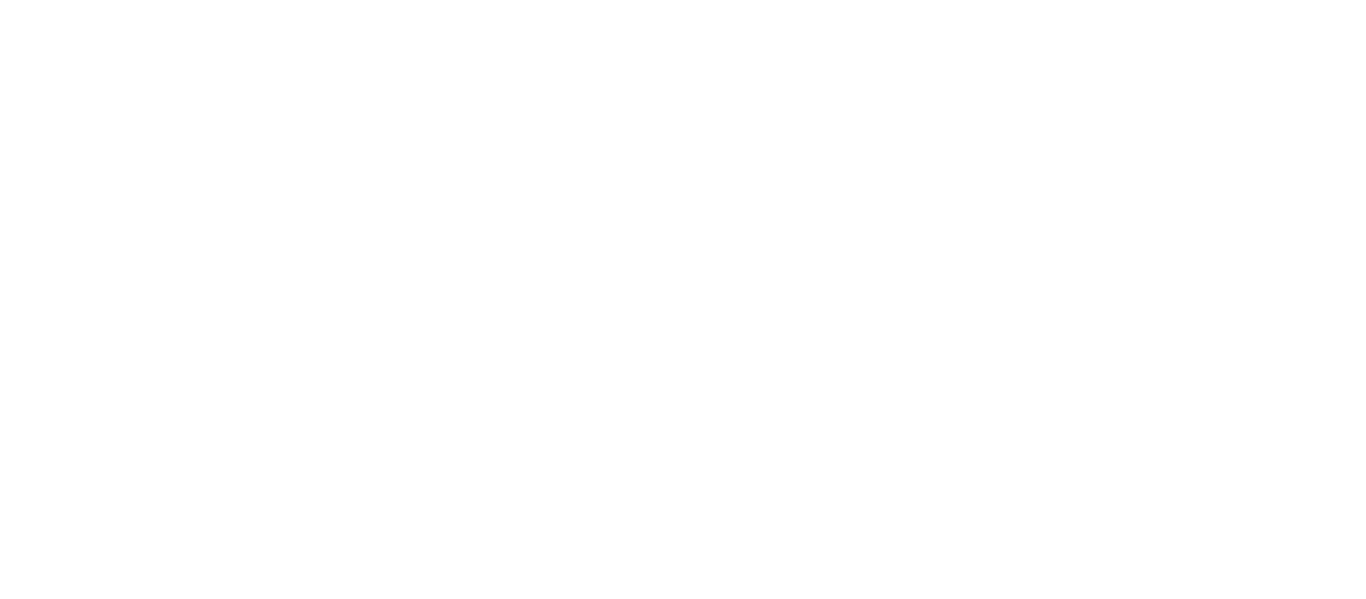 scroll, scrollTop: 0, scrollLeft: 0, axis: both 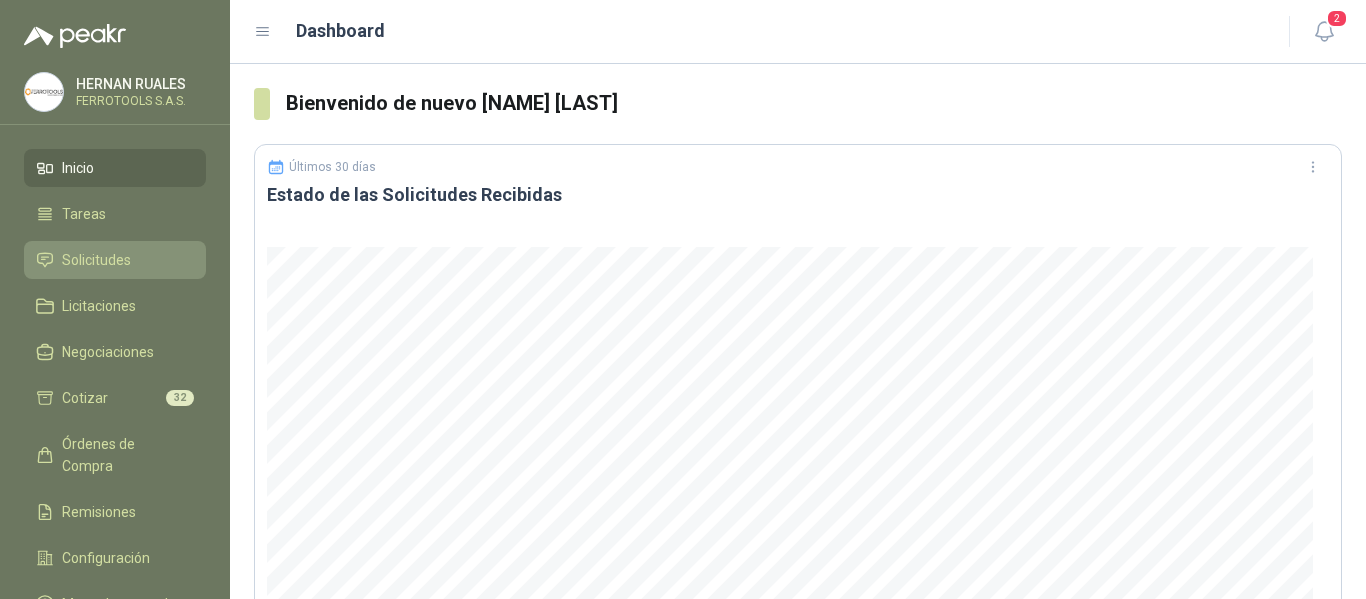 click on "Solicitudes" at bounding box center [115, 260] 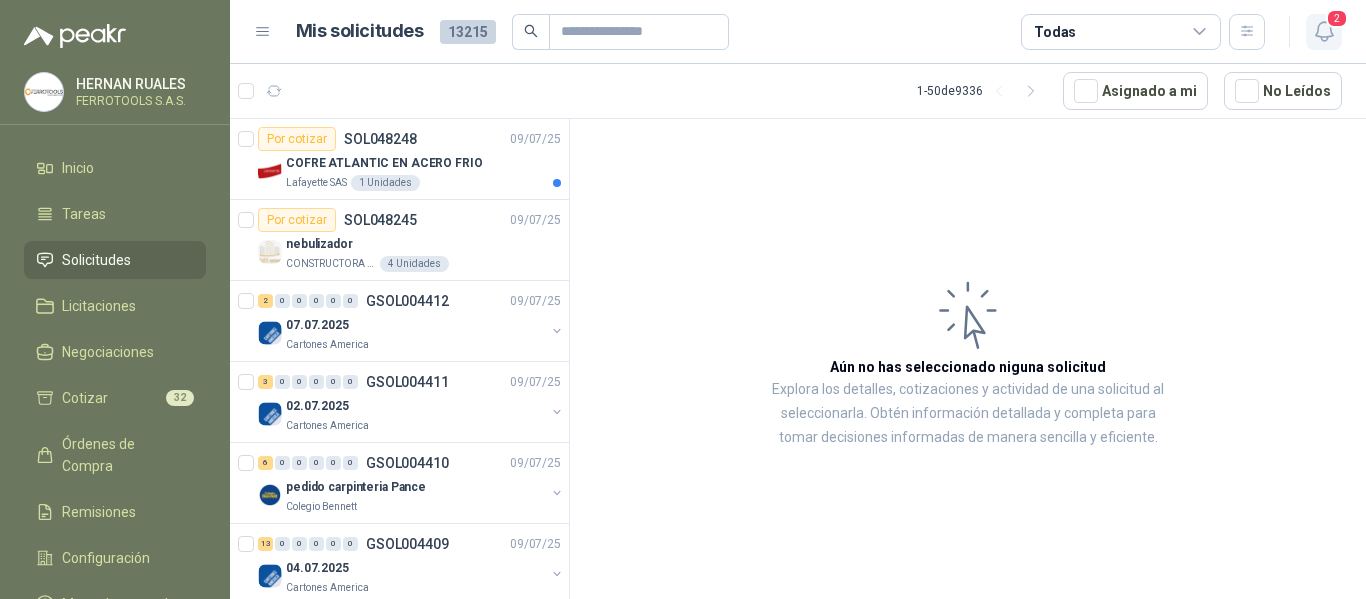 click on "2" at bounding box center (1337, 18) 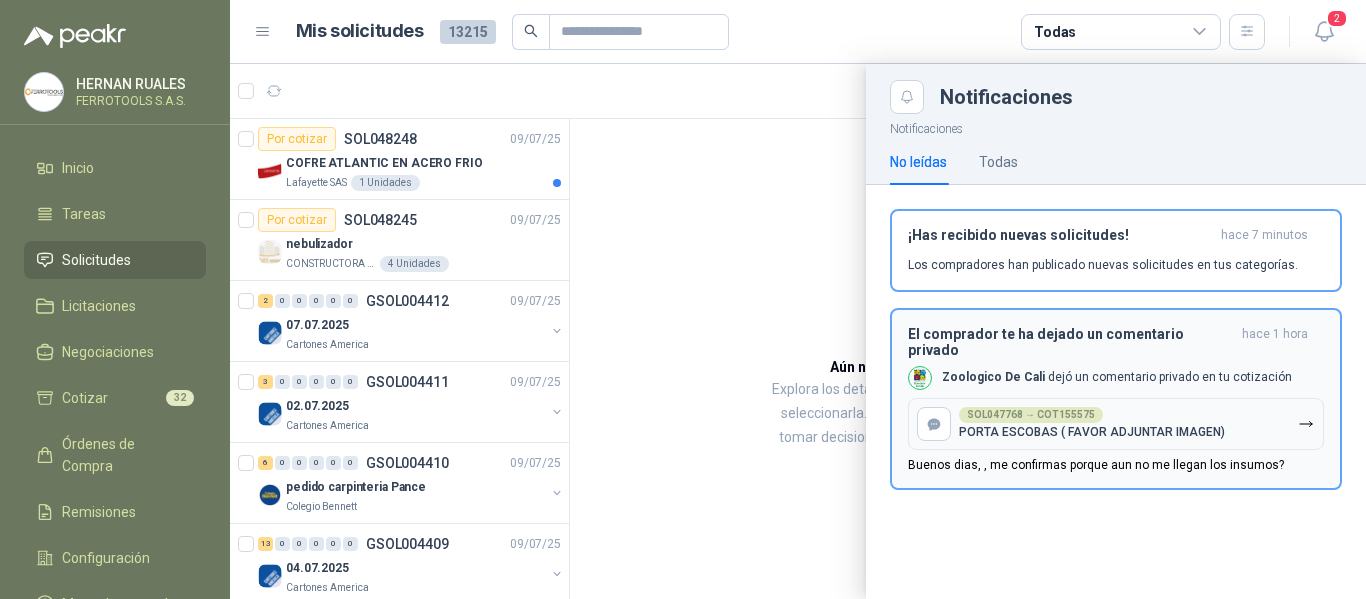 click on "El comprador te ha dejado un comentario privado hace 1 hora   Zoologico De Cali     dejó un comentario privado en tu cotización SOL047768 → COT155575 PORTA ESCOBAS  ( FAVOR ADJUNTAR IMAGEN)  Buenos dias, , me confirmas porque aun no me llegan los insumos?" at bounding box center (1116, 399) 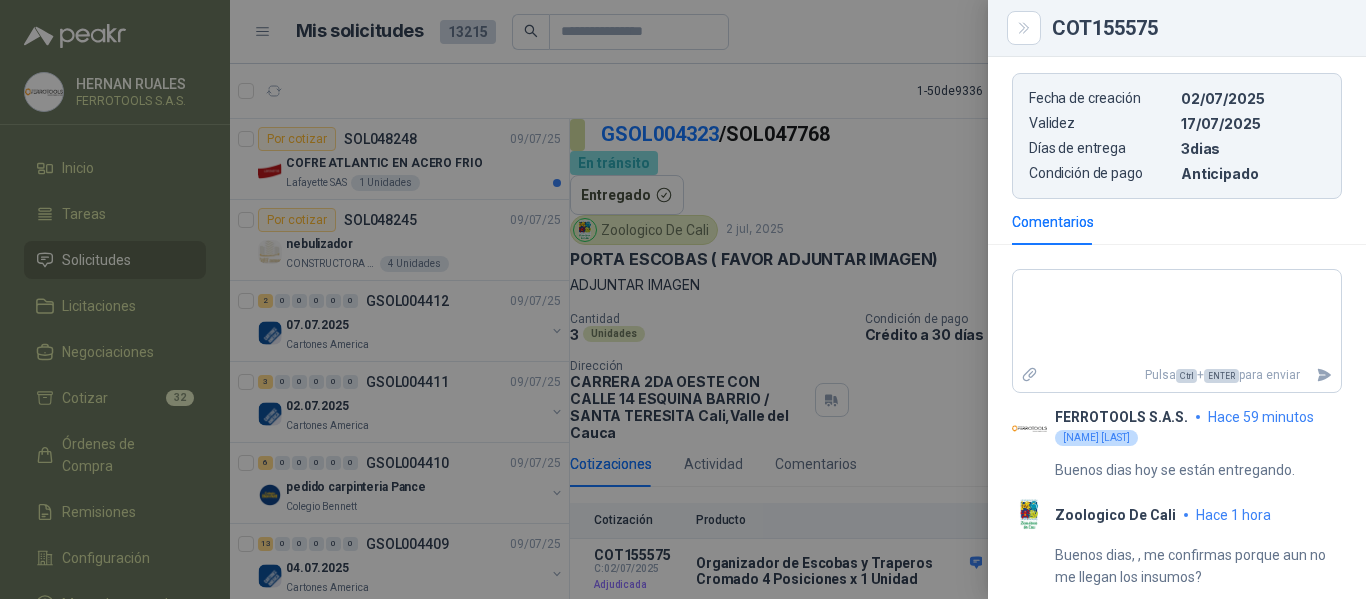 scroll, scrollTop: 890, scrollLeft: 0, axis: vertical 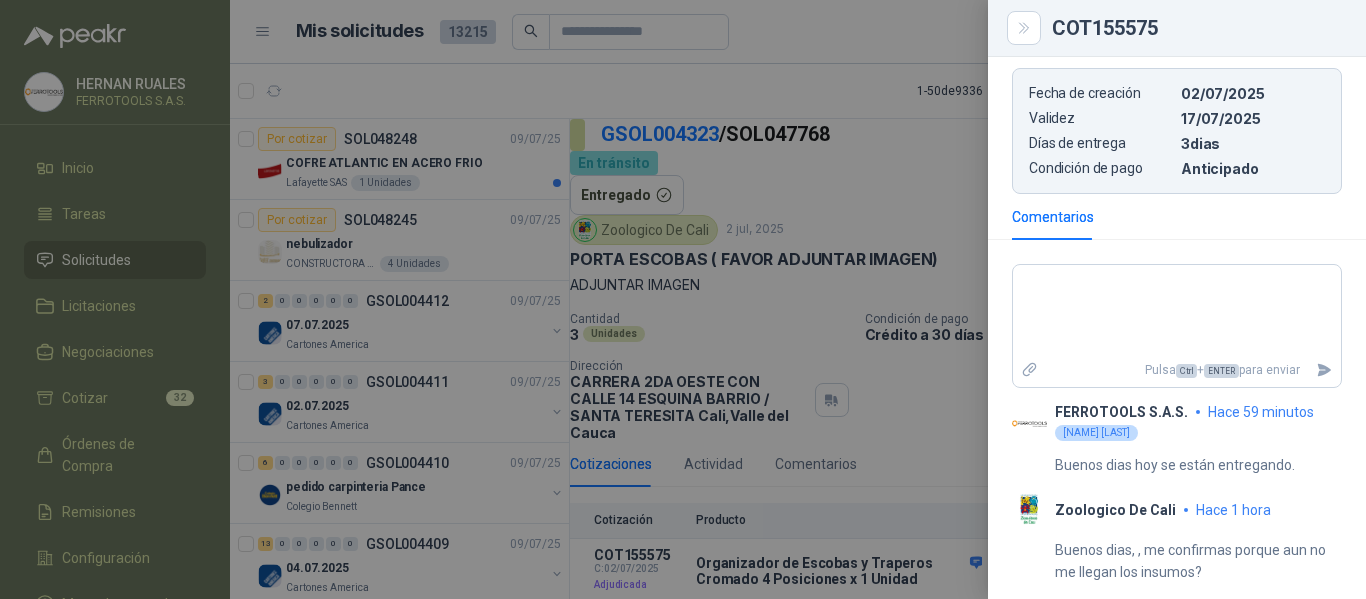 click at bounding box center [683, 299] 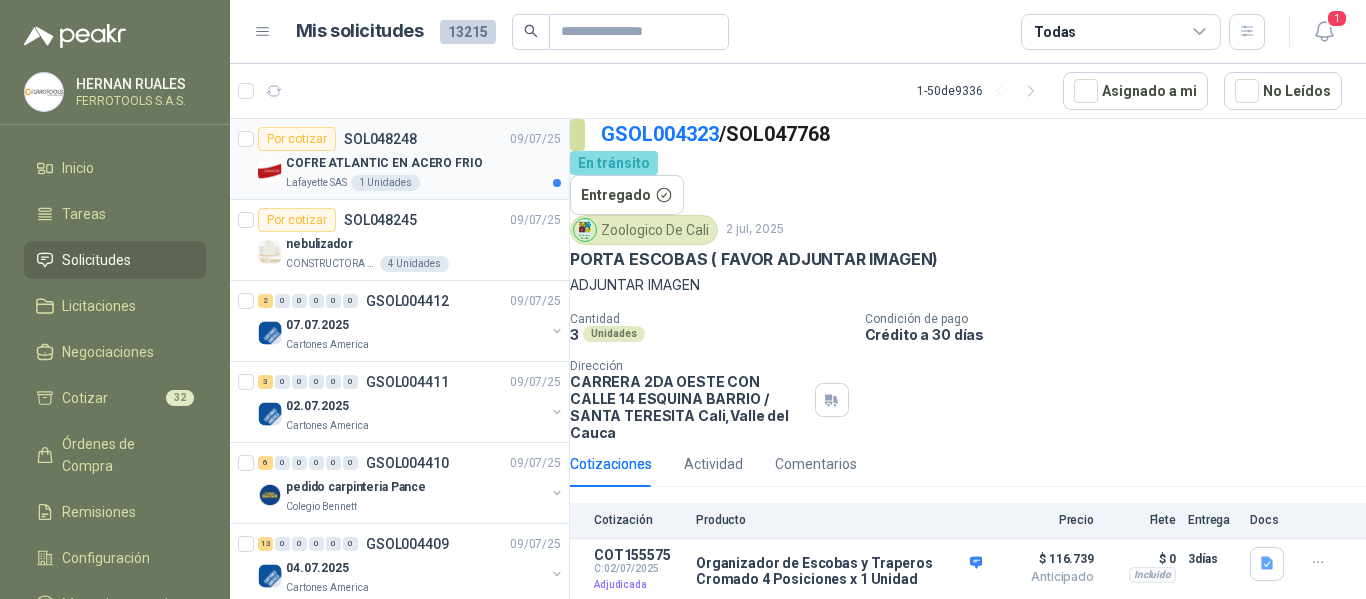 click on "09/07/25" at bounding box center (535, 139) 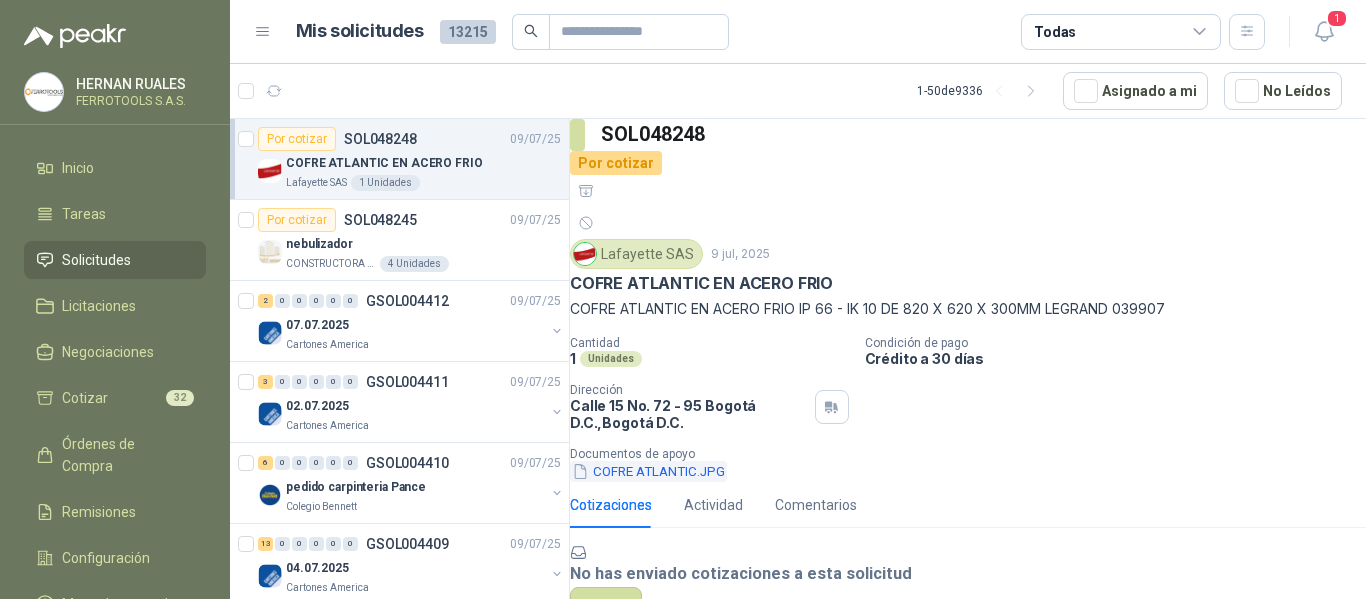 click on "COFRE ATLANTIC.JPG" at bounding box center (648, 471) 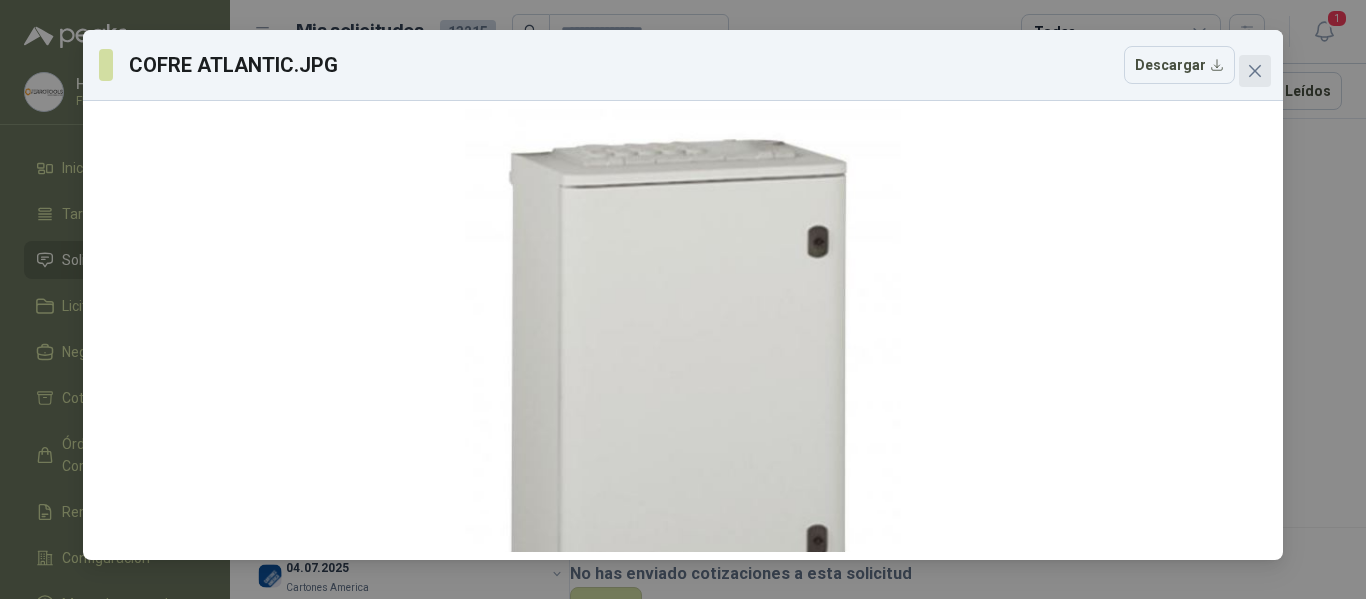 click at bounding box center (1255, 71) 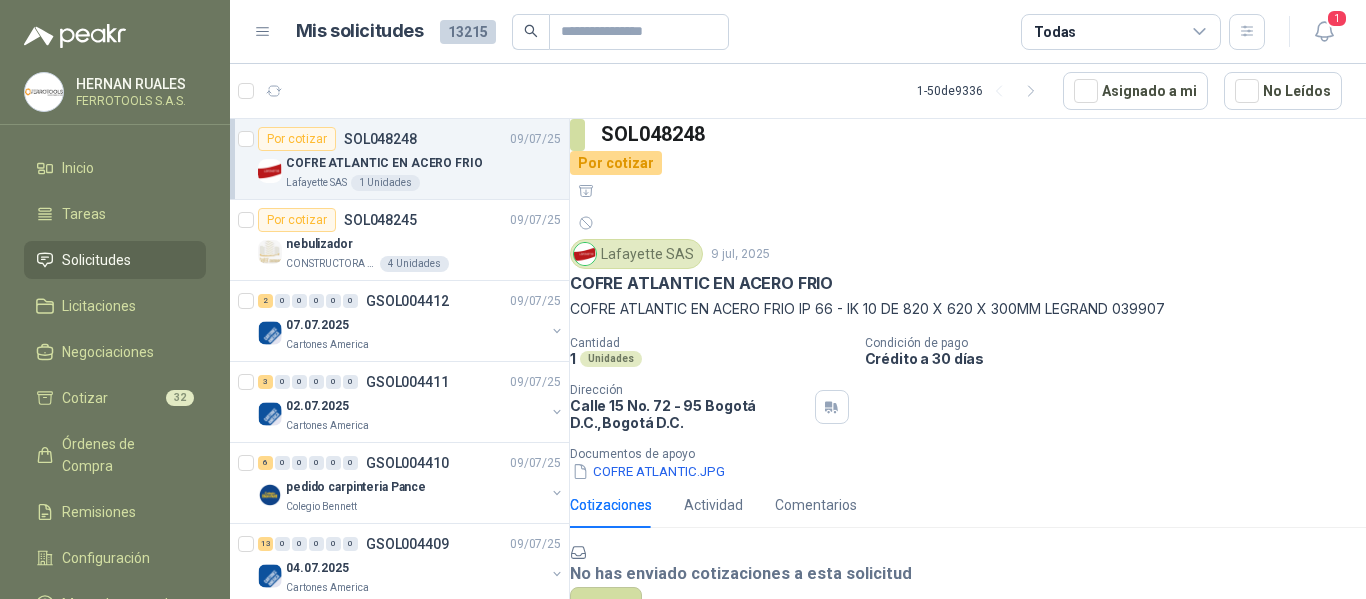 click on "Cantidad 1   Unidades Condición de pago Crédito a 30 días Dirección [STREET] [NUMBER] No.  [NUMBER] -  [NUMBER]   [CITY],  [CITY] D.C. Documentos de apoyo [FILENAME].JPG" at bounding box center [968, 409] 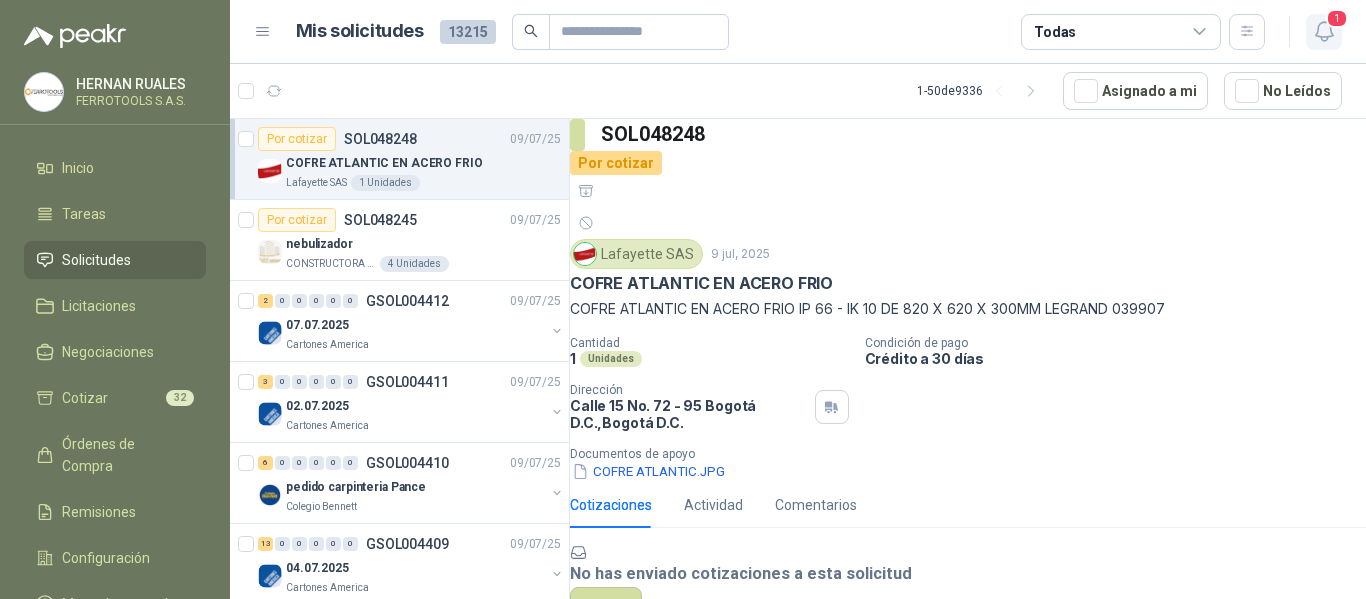 click on "1" at bounding box center [1337, 18] 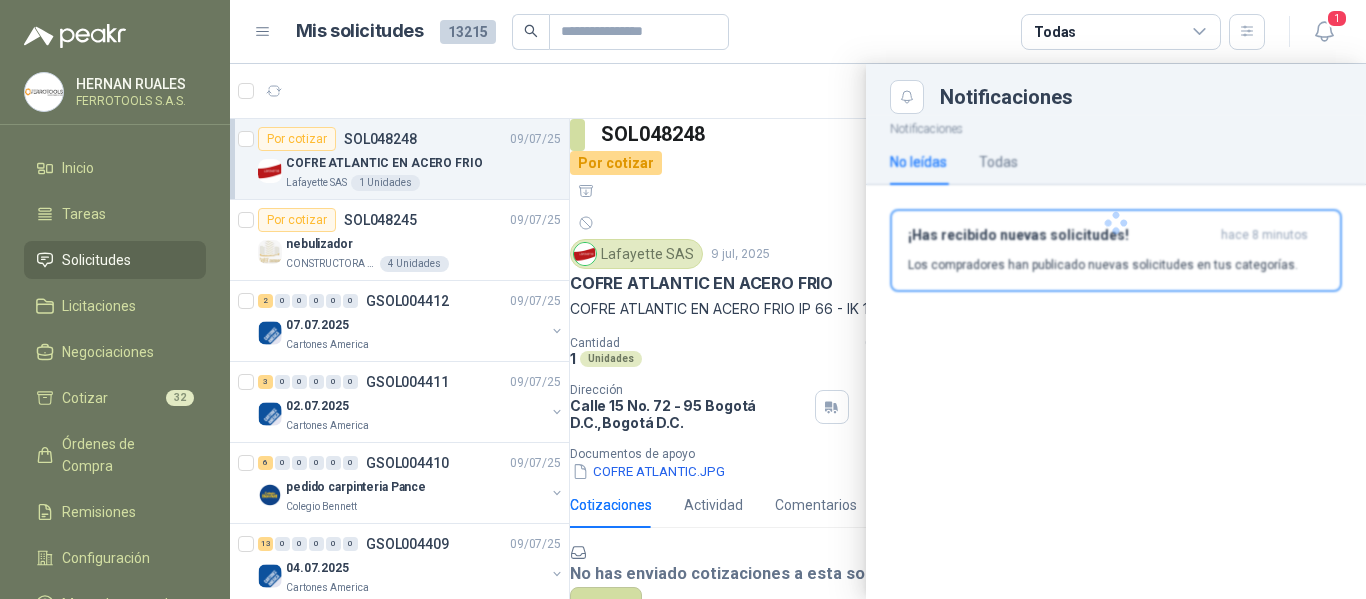 click on "Los compradores han publicado nuevas solicitudes en tus categorías." at bounding box center [1103, 265] 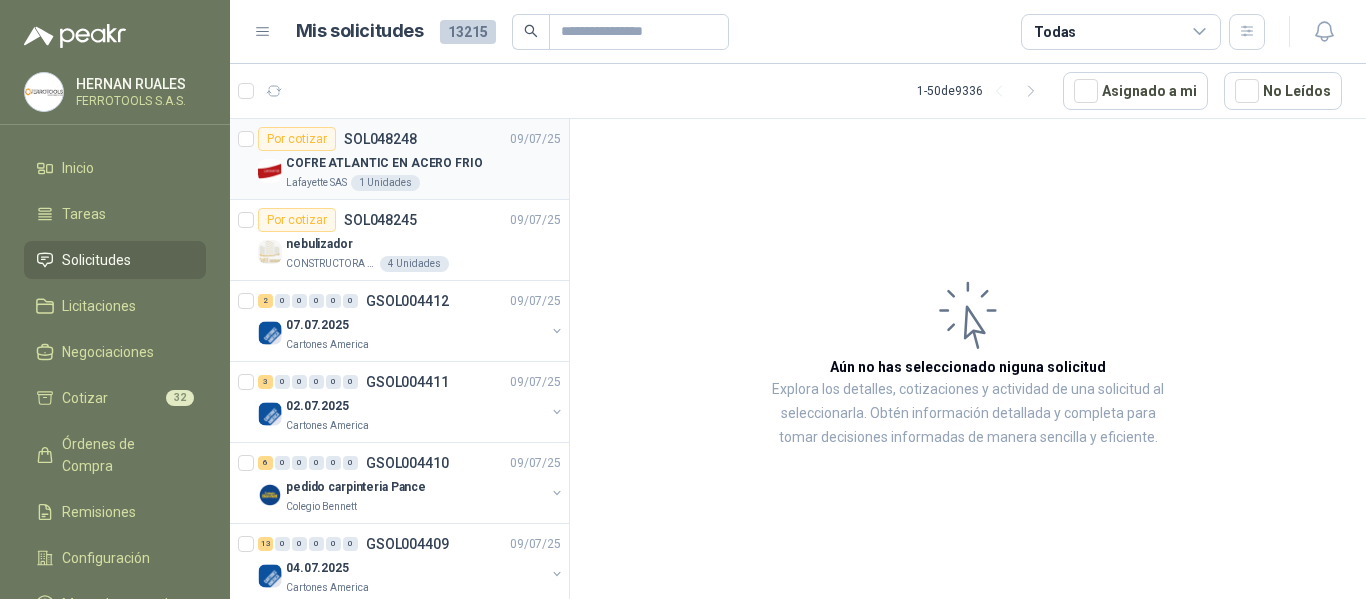 click on "COFRE ATLANTIC EN ACERO FRIO" at bounding box center [384, 163] 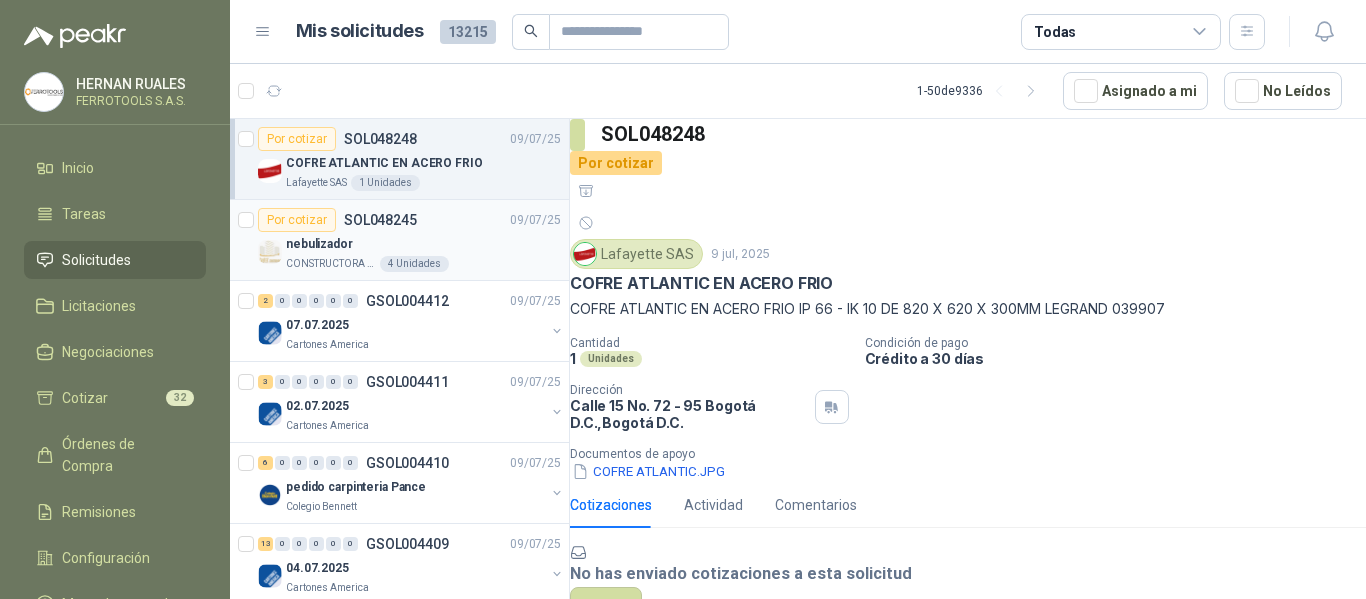click on "nebulizador" at bounding box center [423, 244] 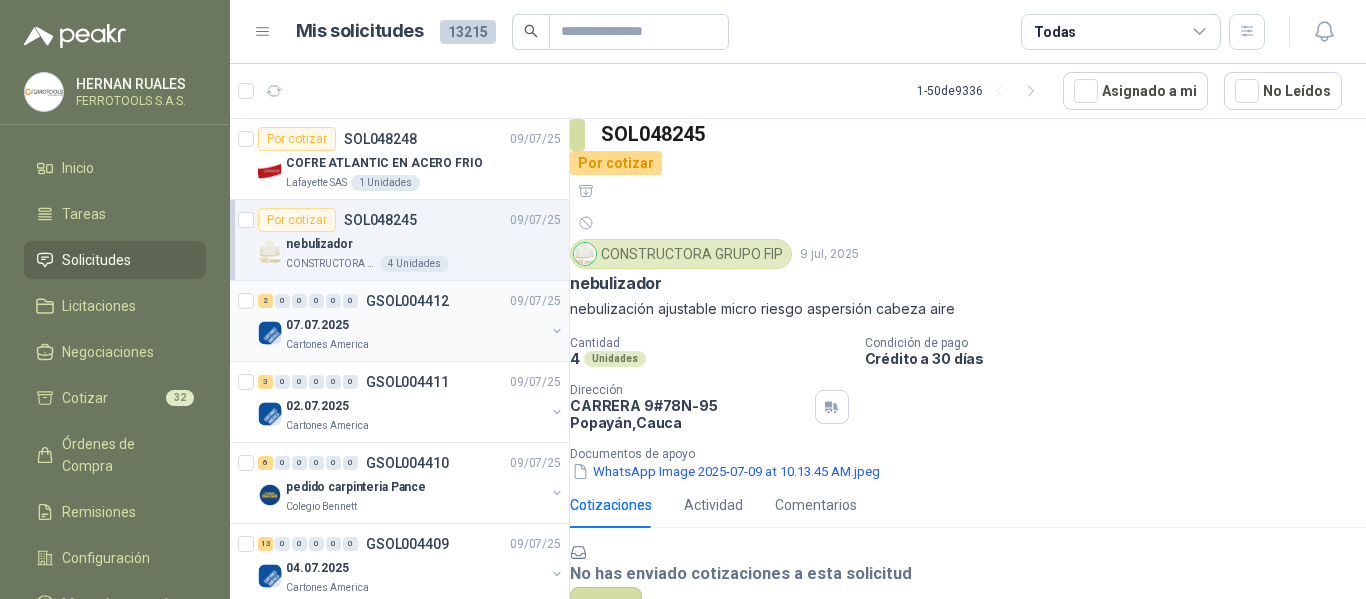 click on "07.07.2025" at bounding box center (415, 325) 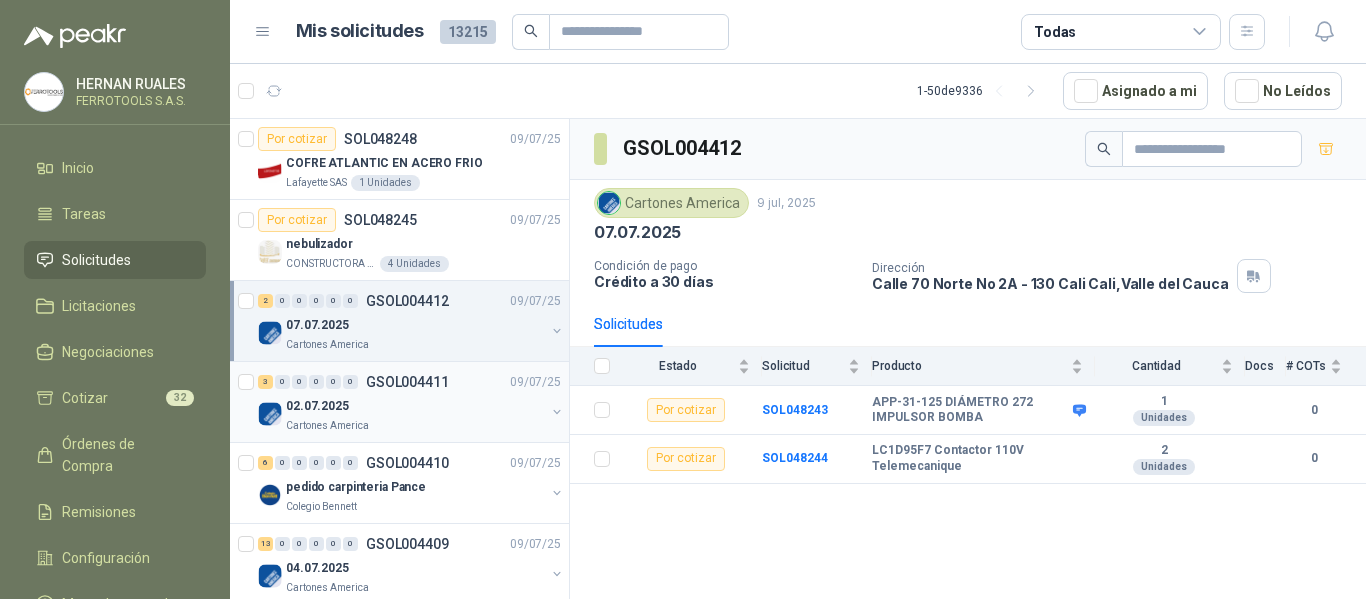 click on "02.07.2025" at bounding box center [415, 406] 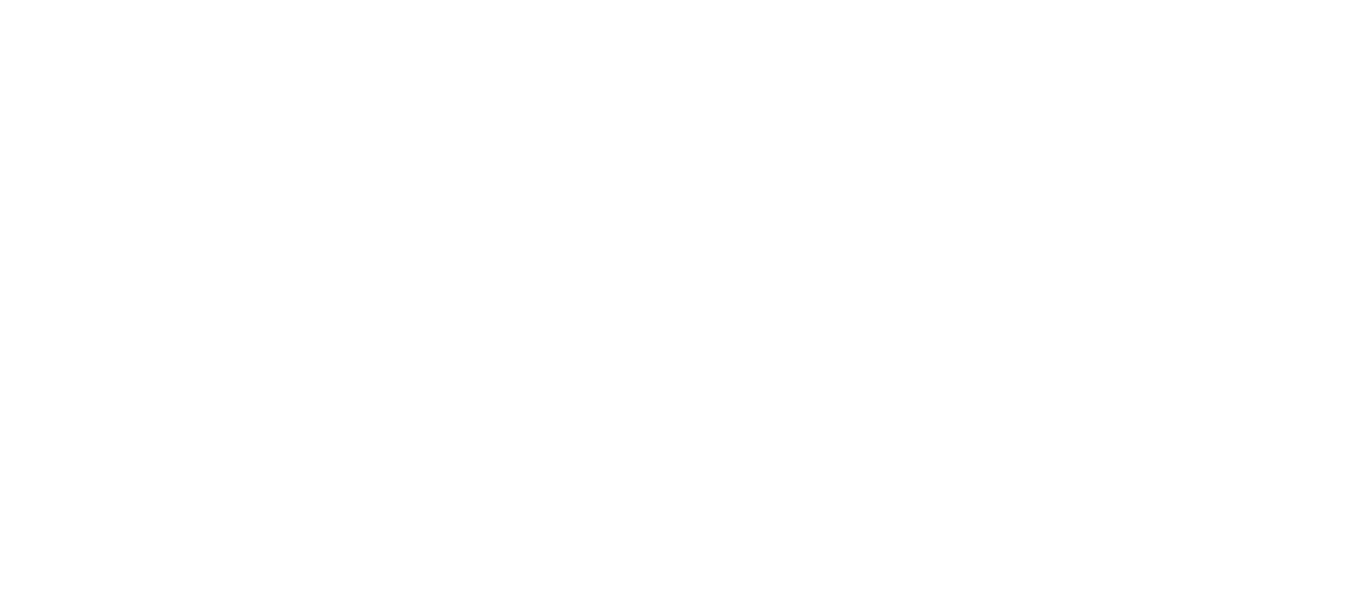 scroll, scrollTop: 0, scrollLeft: 0, axis: both 